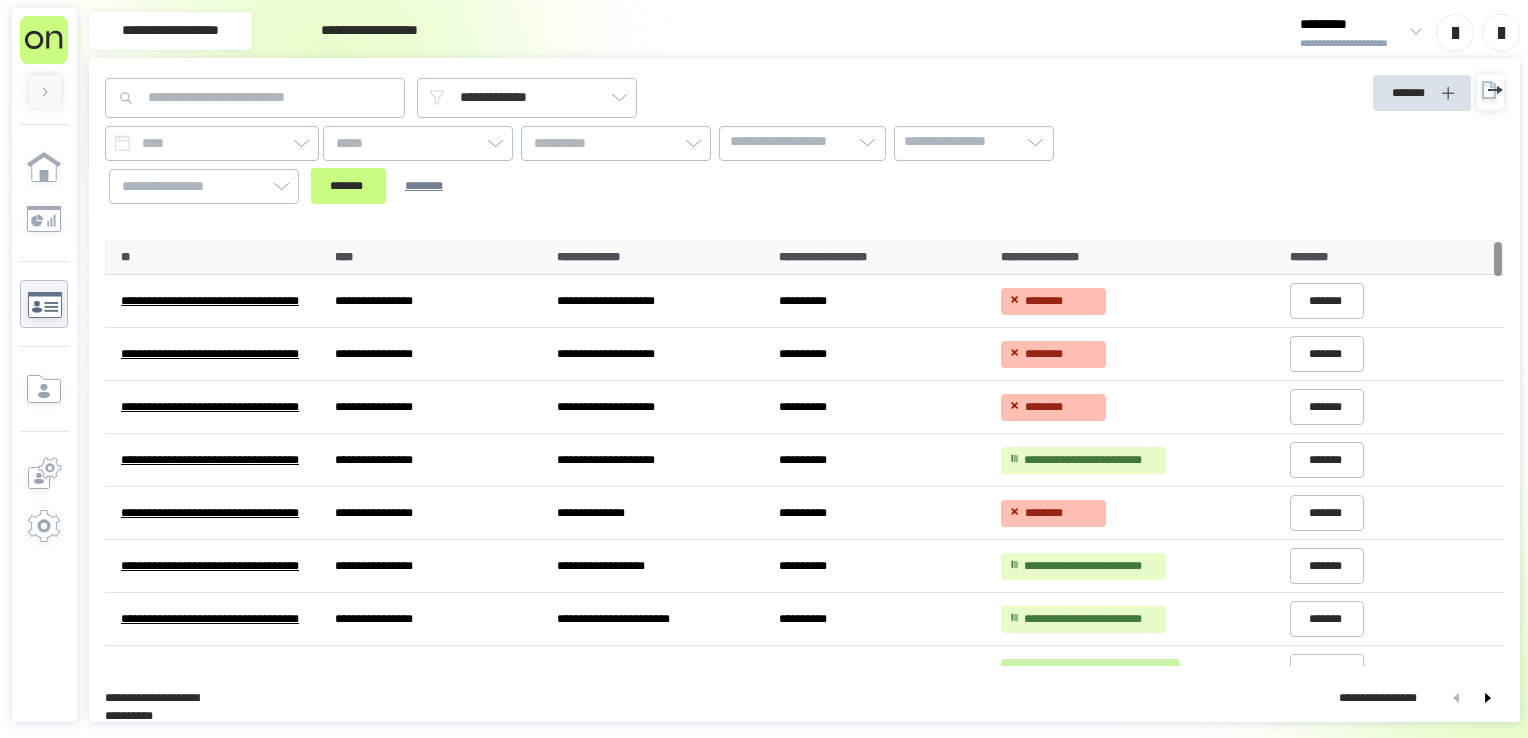 scroll, scrollTop: 0, scrollLeft: 0, axis: both 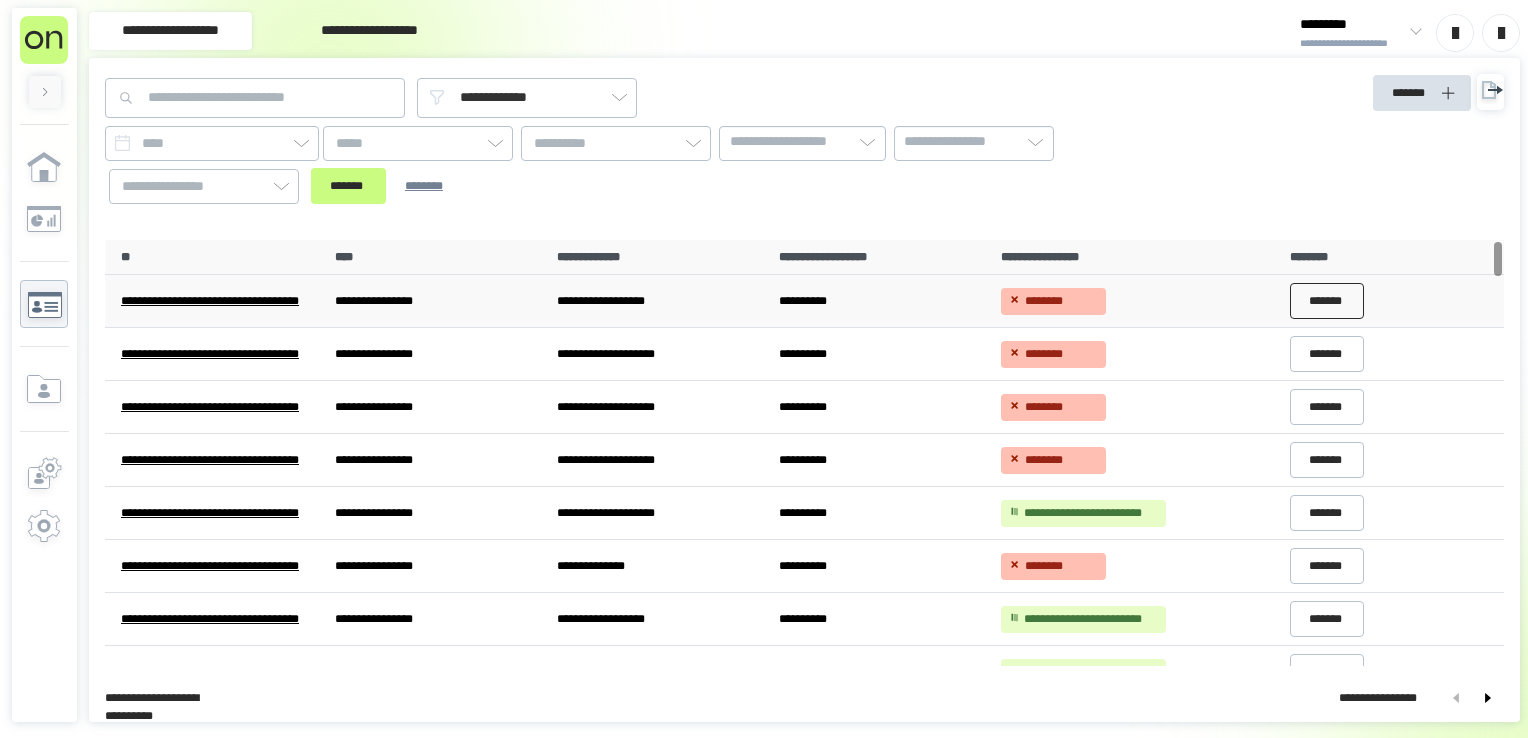 click on "*******" at bounding box center [1327, 301] 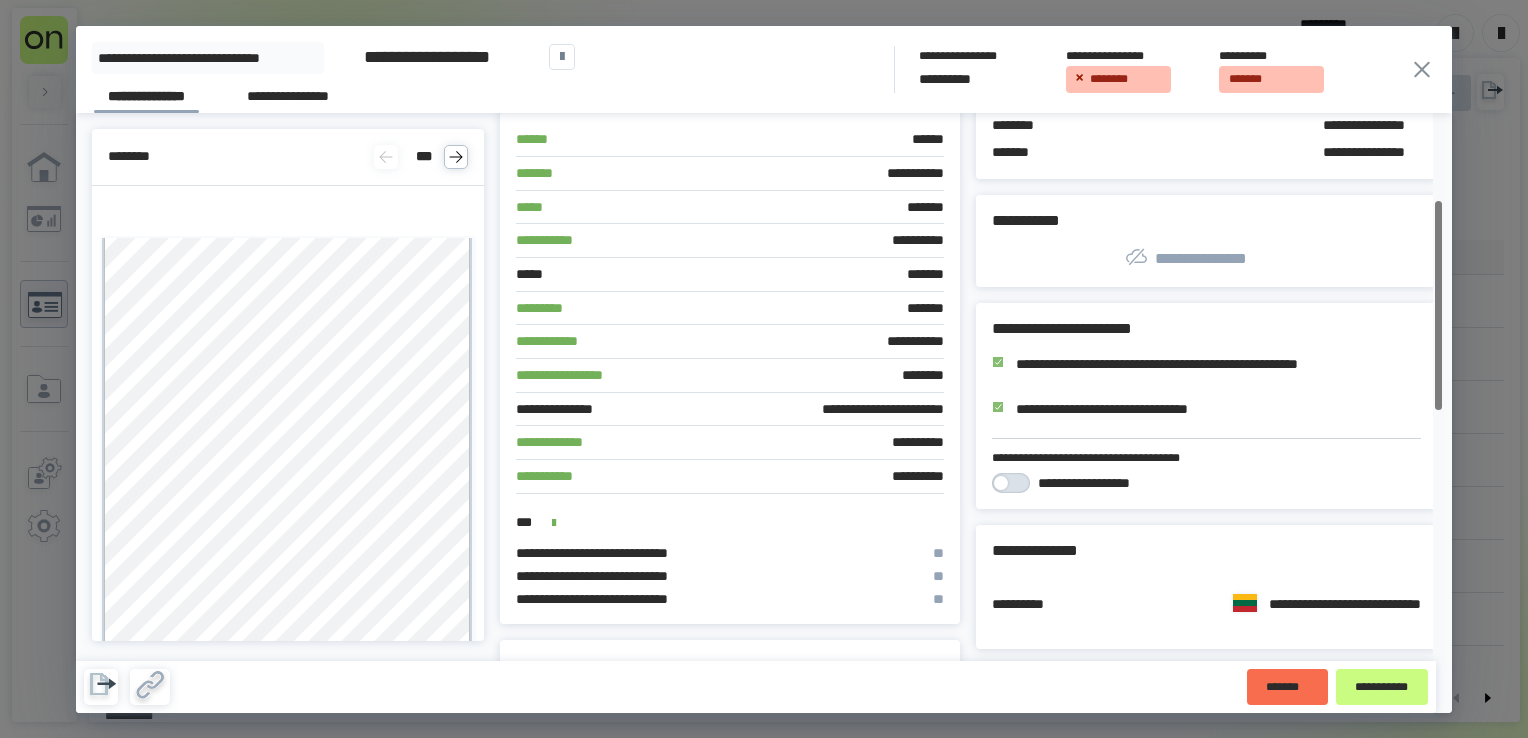 scroll, scrollTop: 0, scrollLeft: 0, axis: both 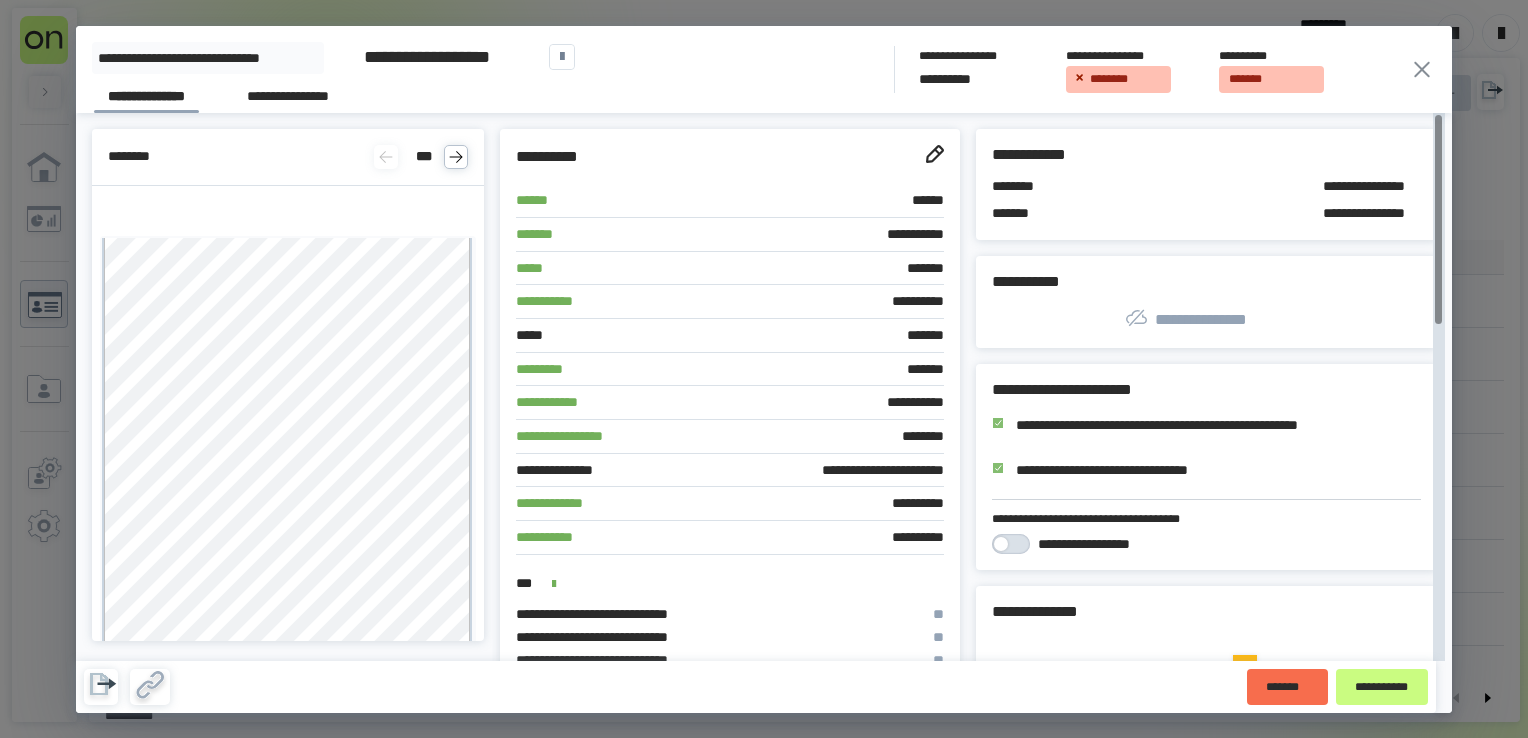 drag, startPoint x: 1434, startPoint y: 279, endPoint x: 1457, endPoint y: 219, distance: 64.25729 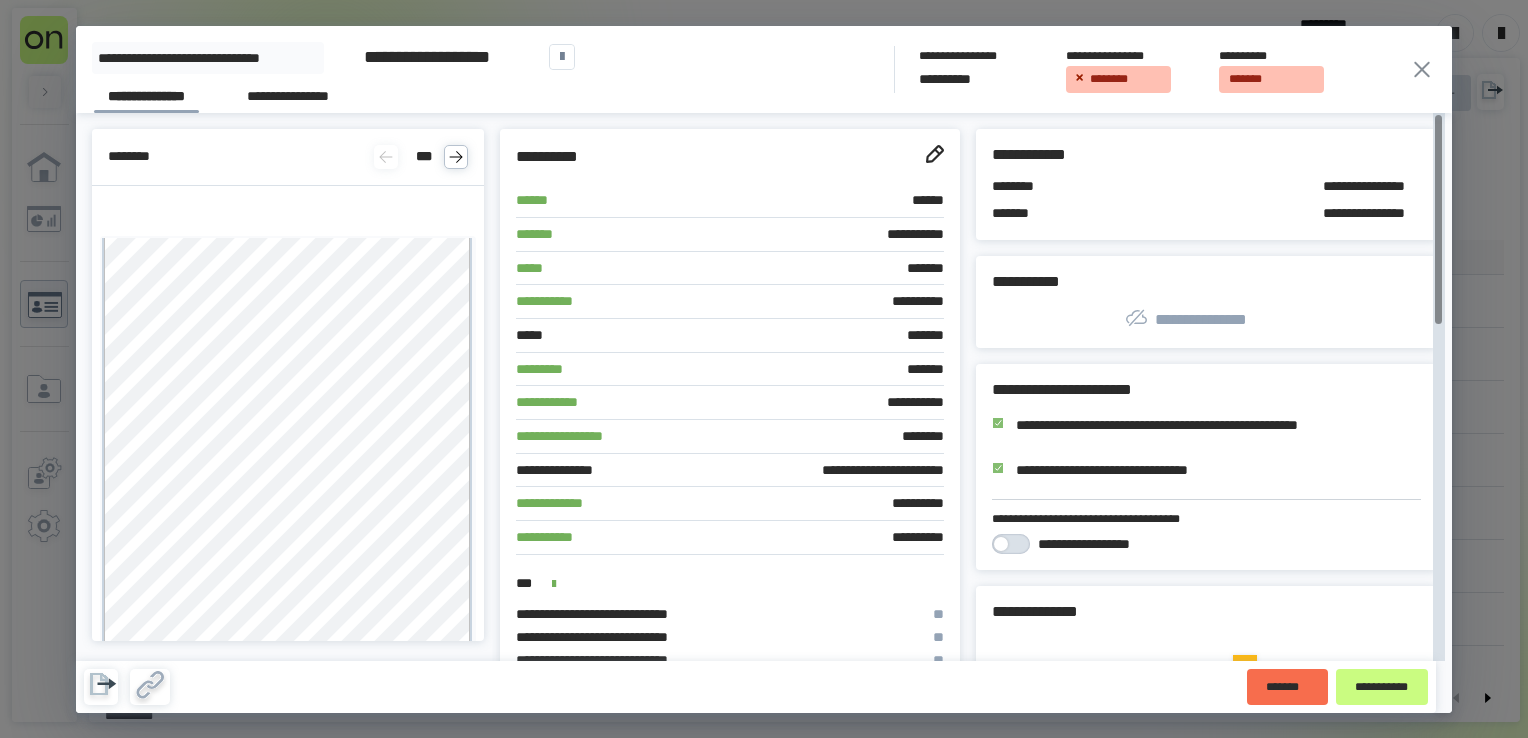 click 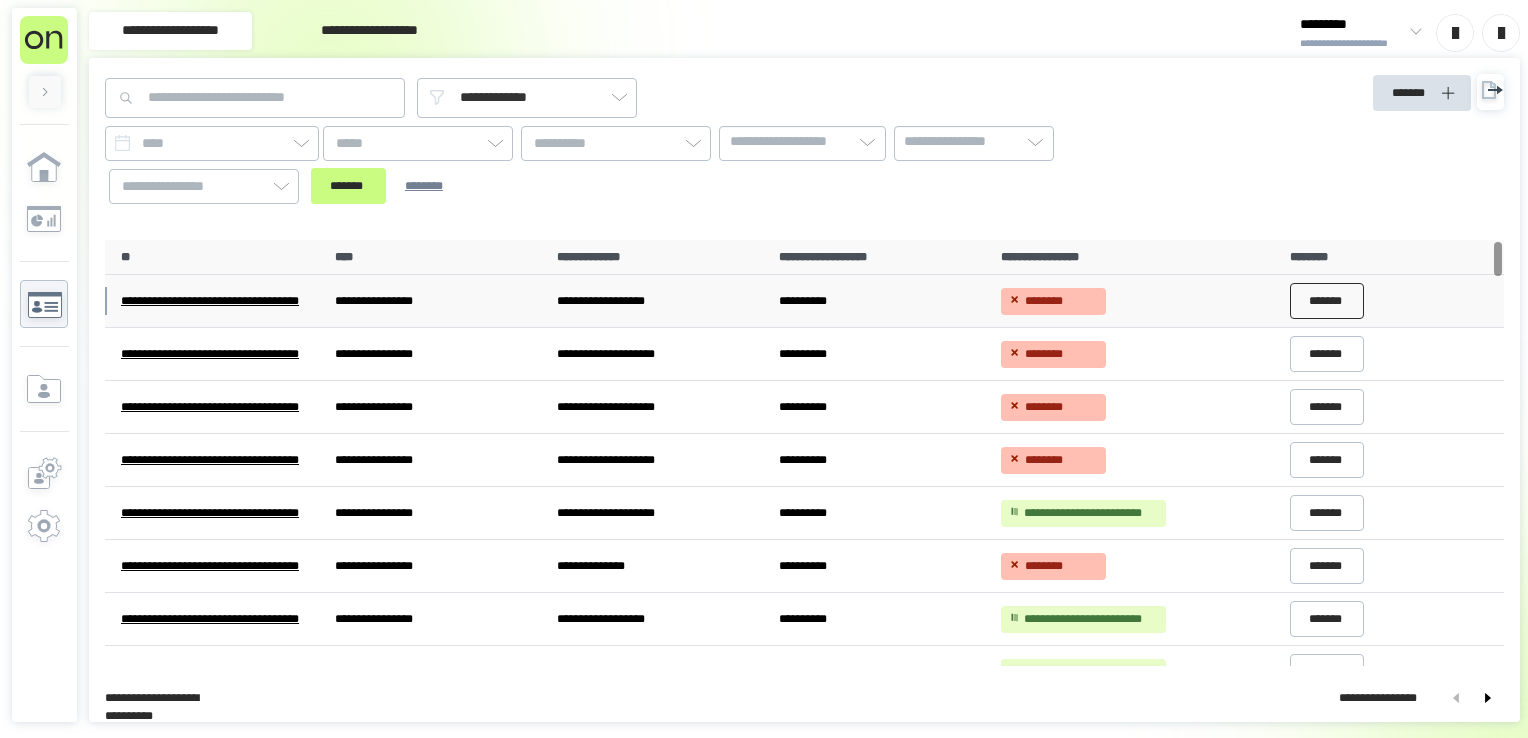 click on "*******" at bounding box center [1327, 301] 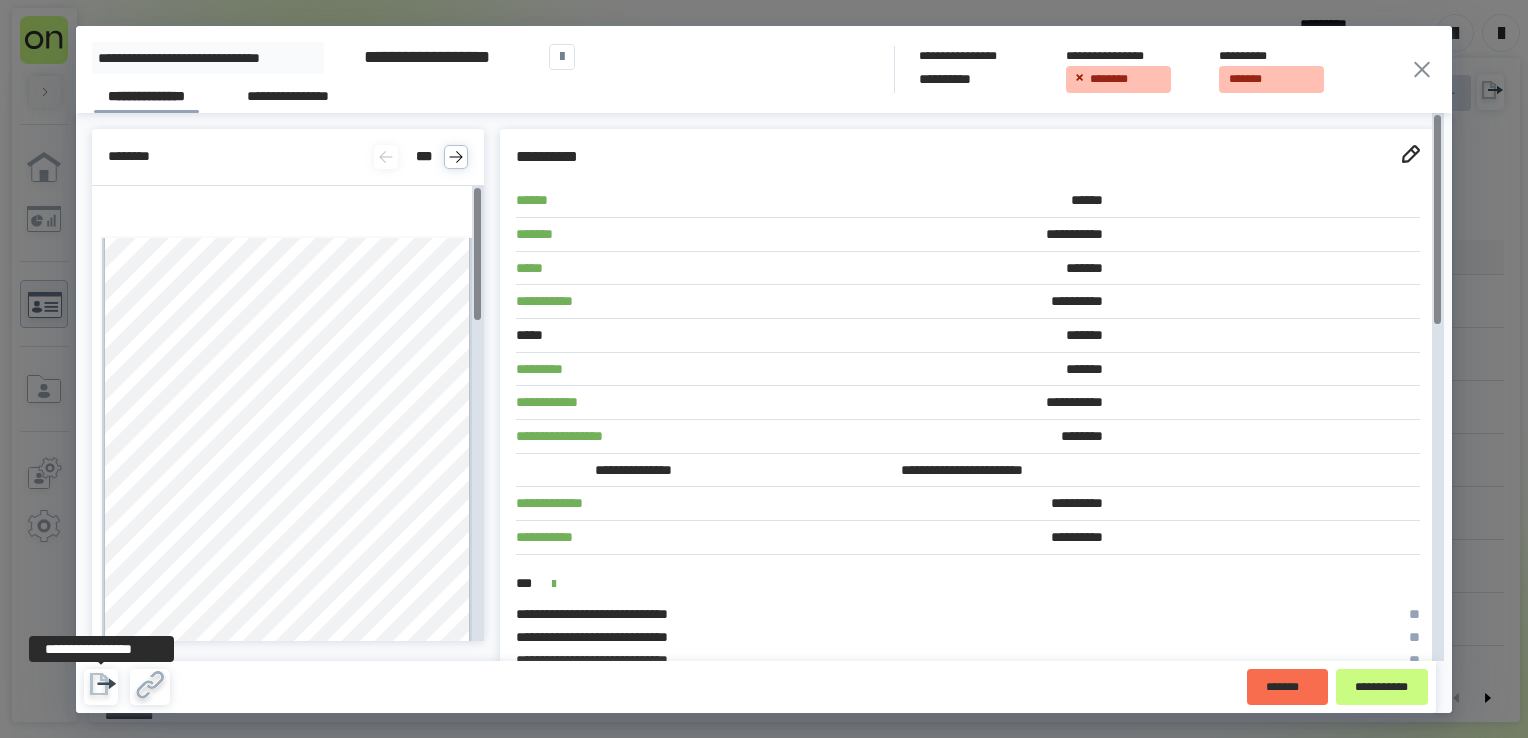 click 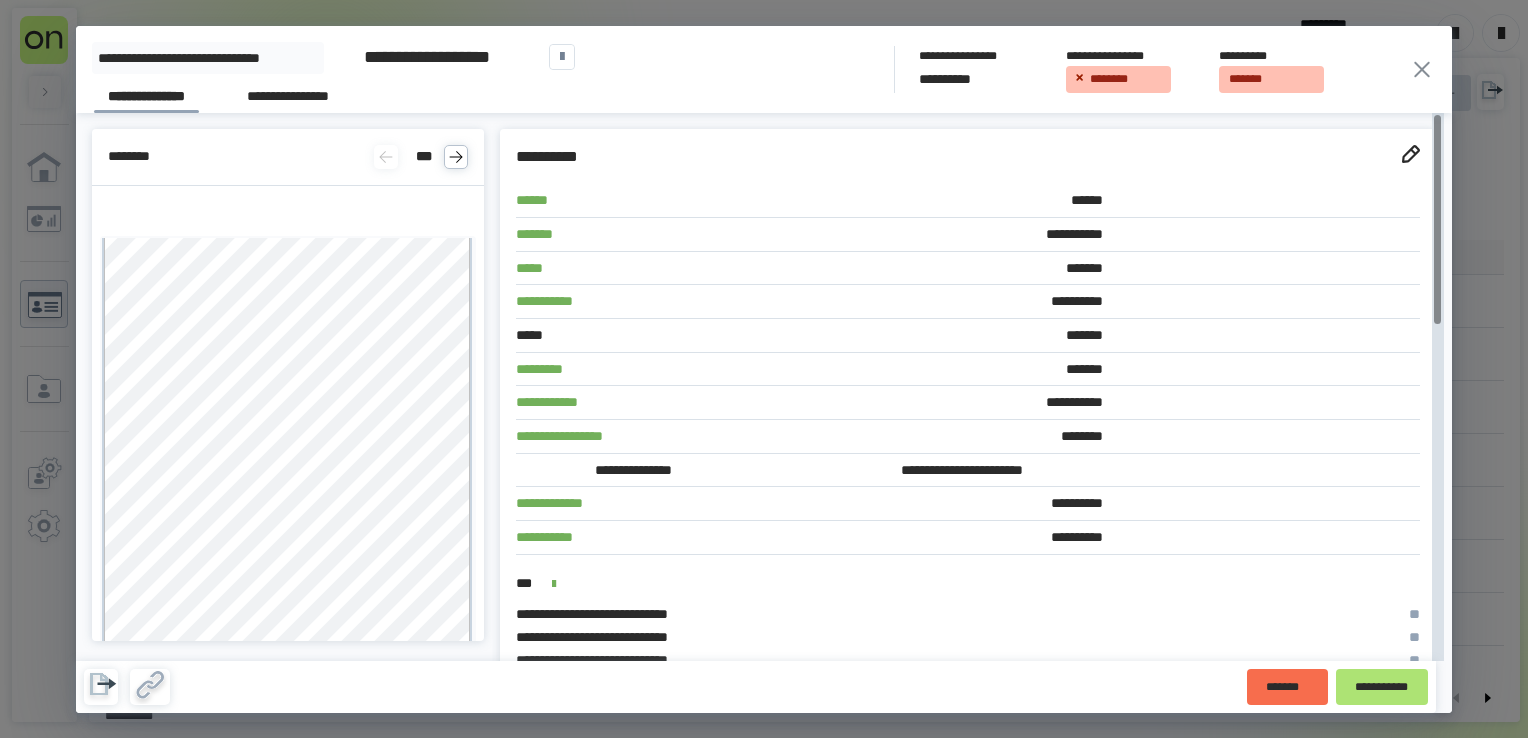 click on "**********" at bounding box center [1382, 686] 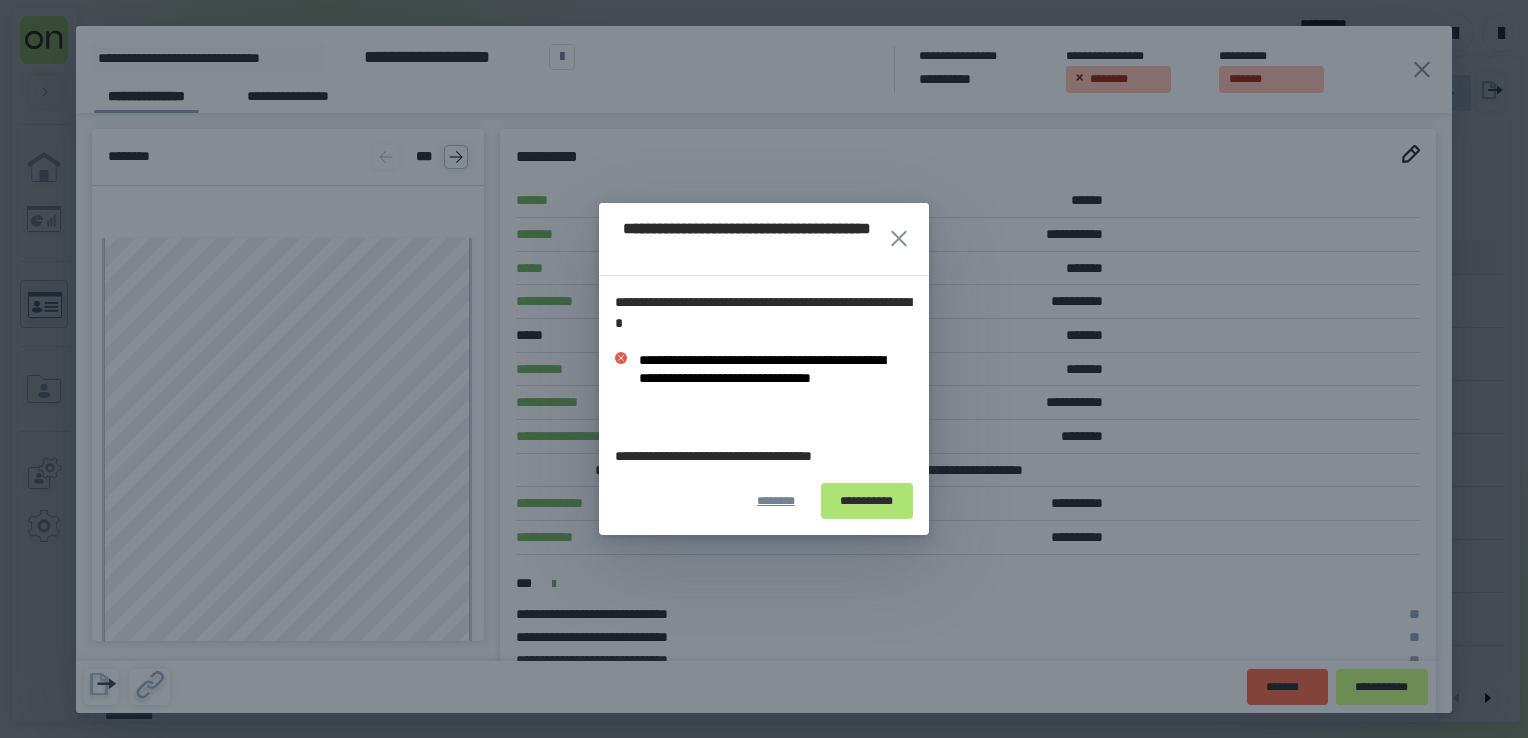 click on "**********" at bounding box center (867, 501) 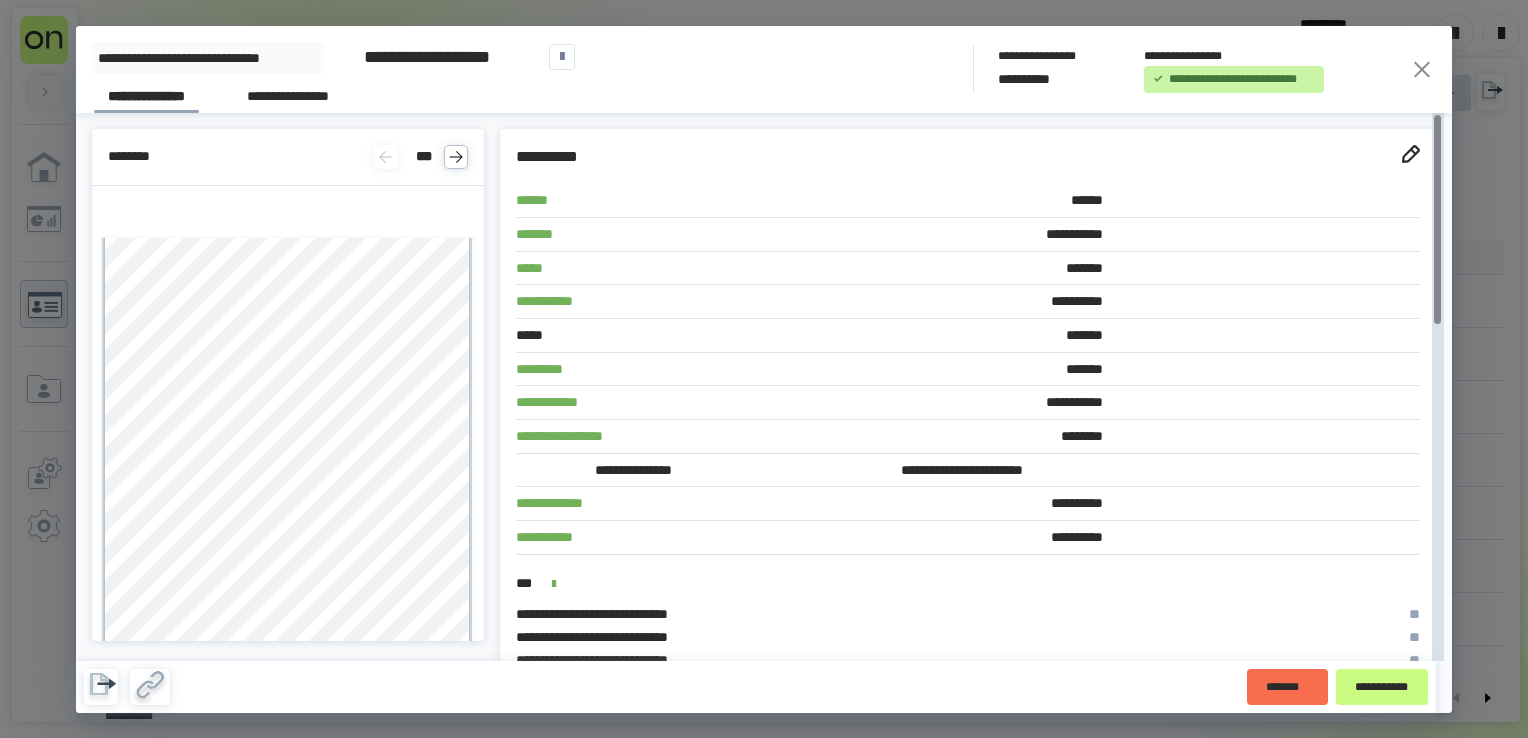 click 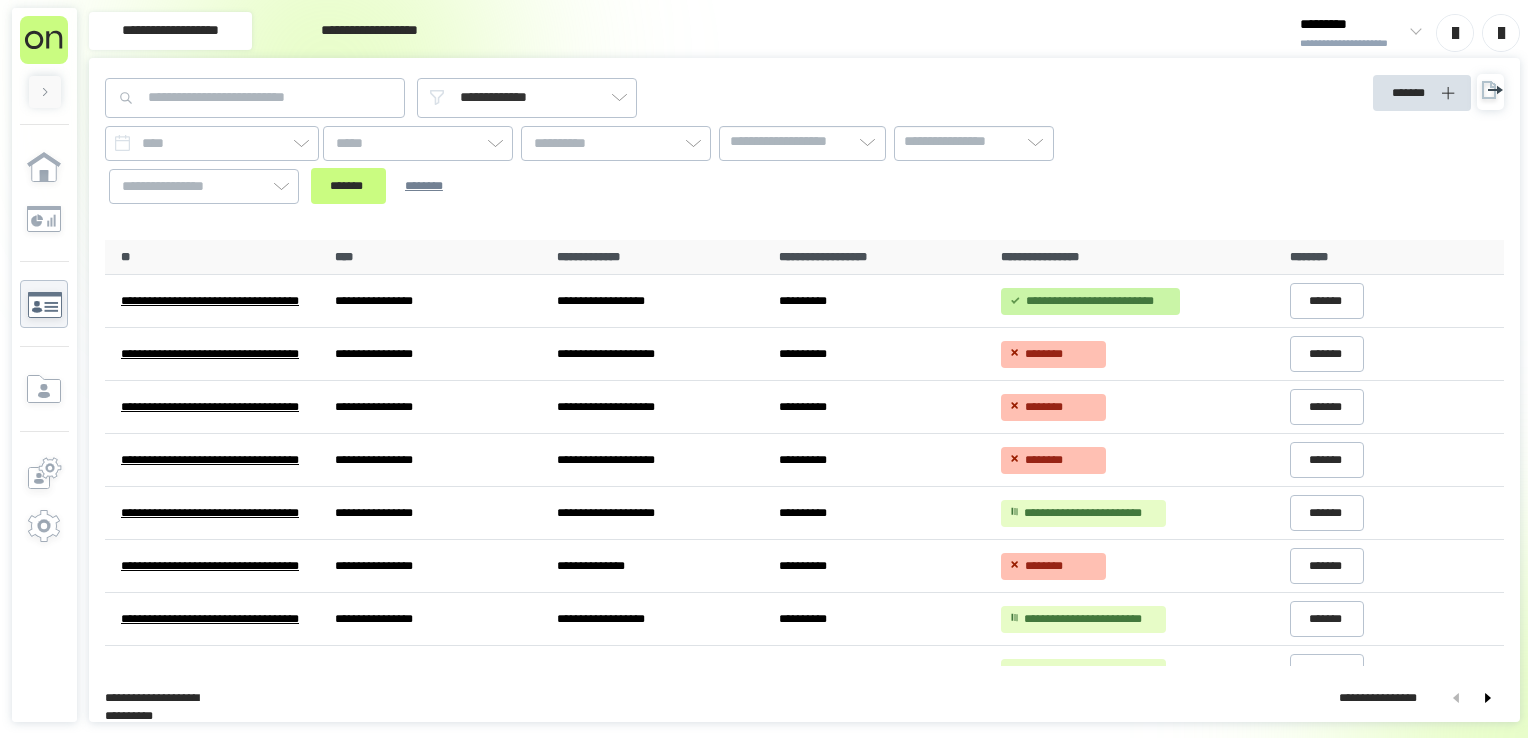 scroll, scrollTop: 0, scrollLeft: 0, axis: both 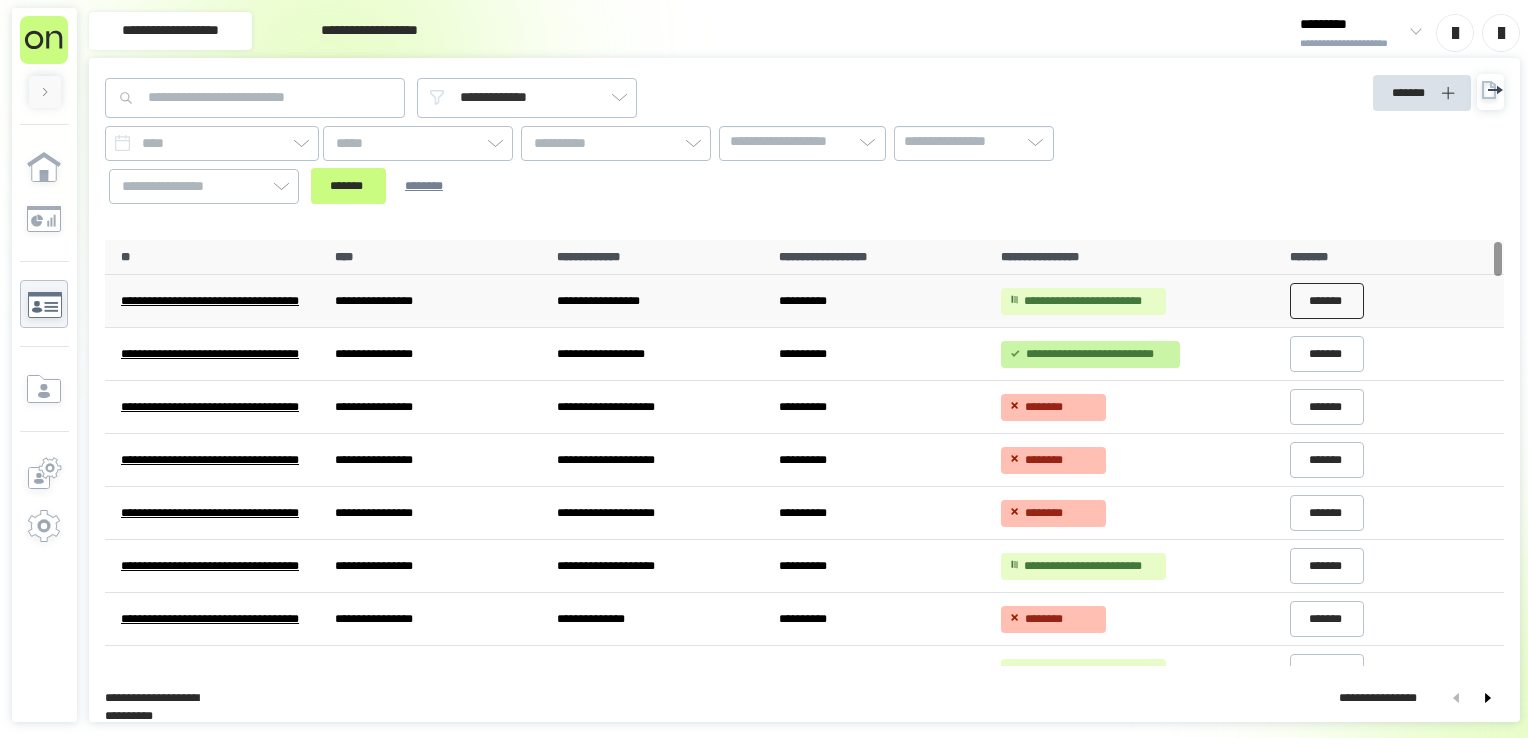 click on "*******" at bounding box center [1327, 301] 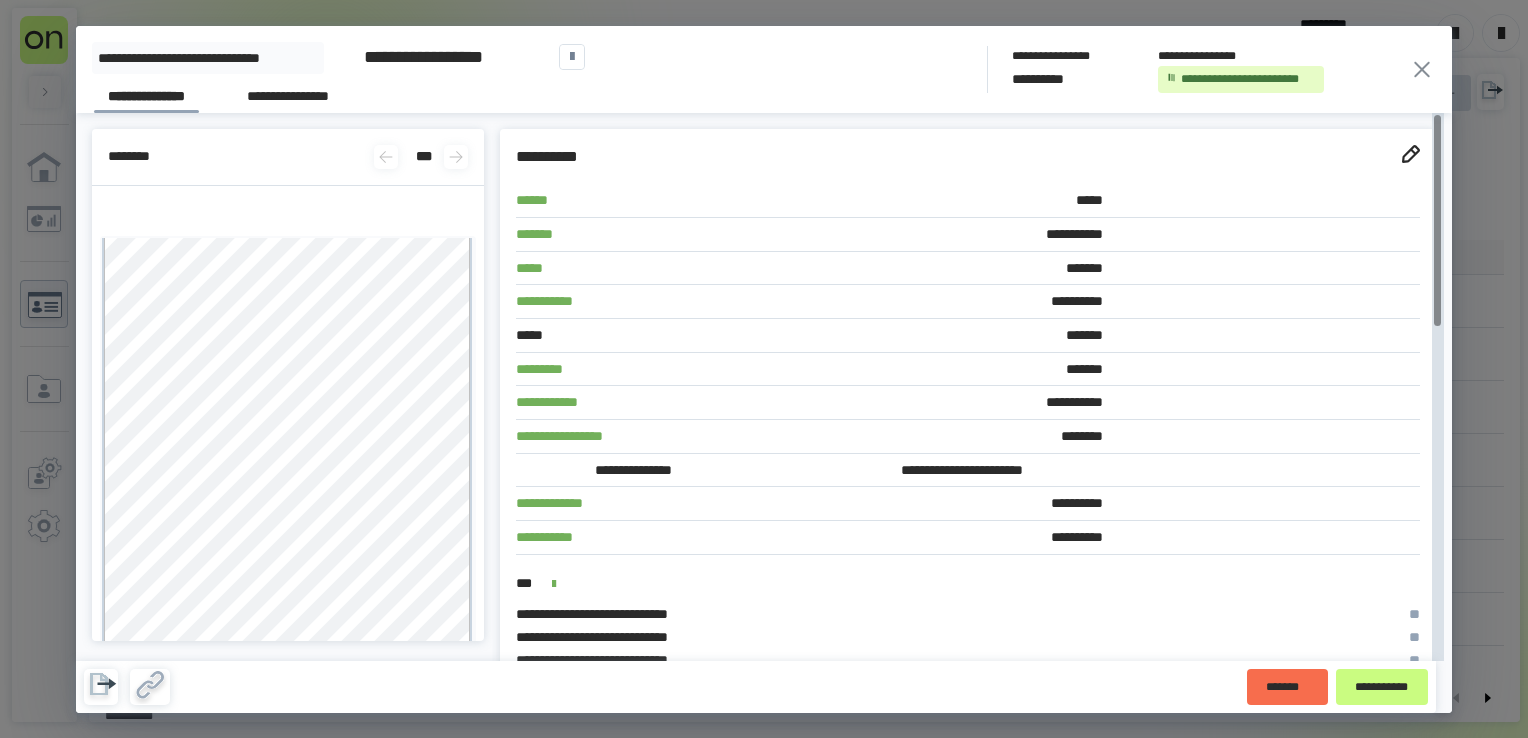 click 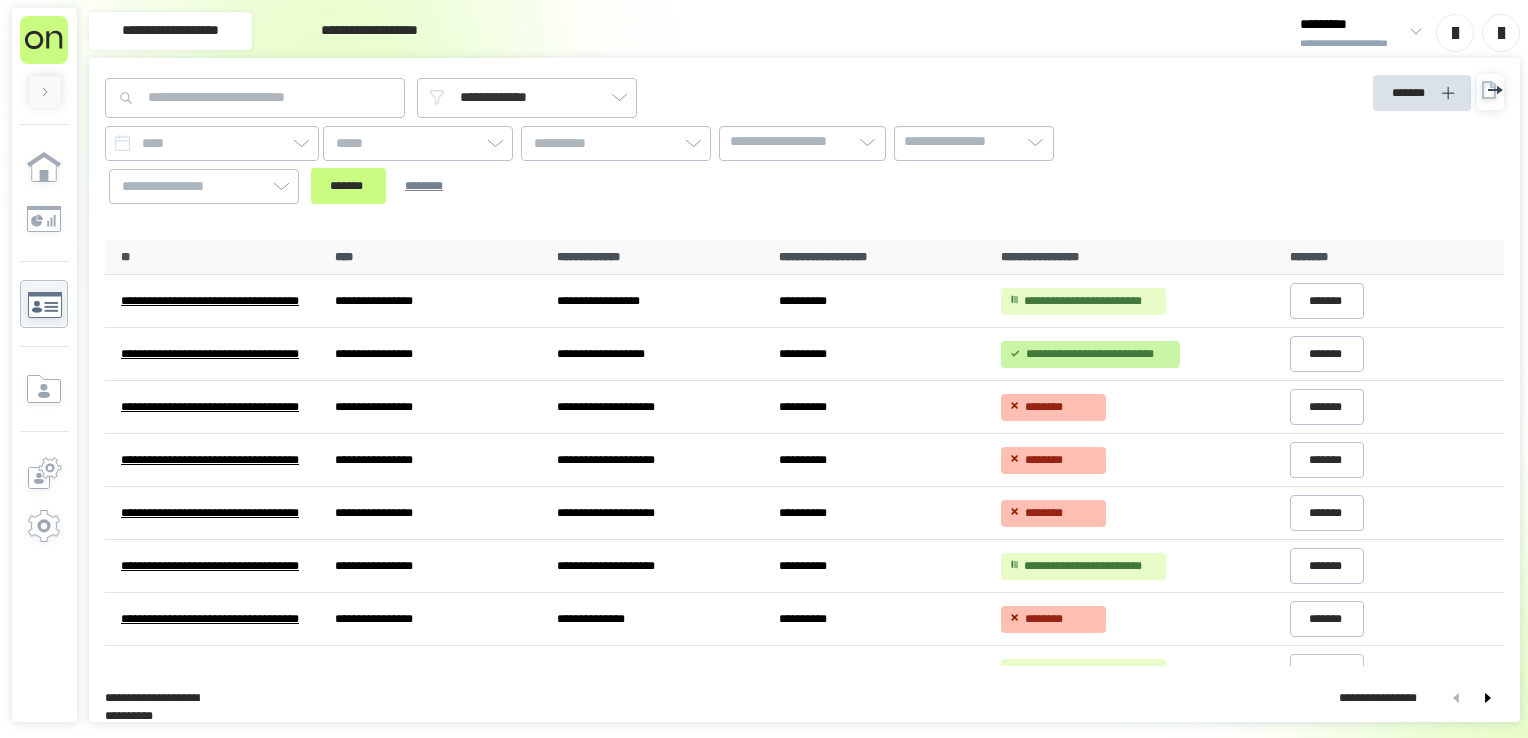 scroll, scrollTop: 0, scrollLeft: 0, axis: both 